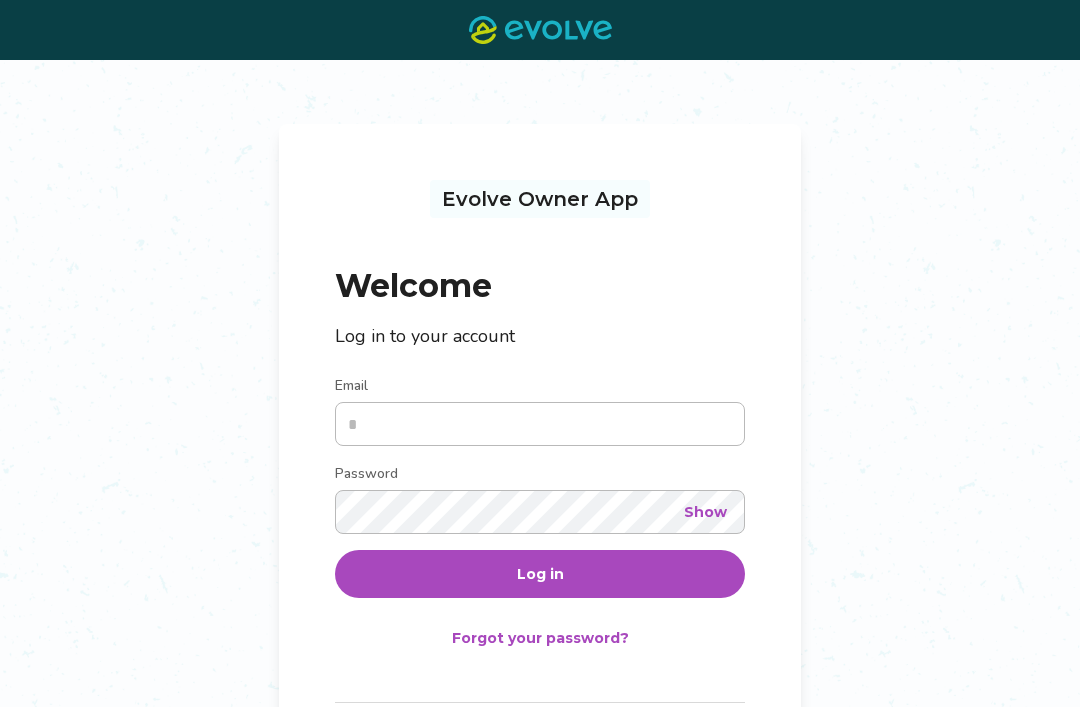 scroll, scrollTop: 0, scrollLeft: 0, axis: both 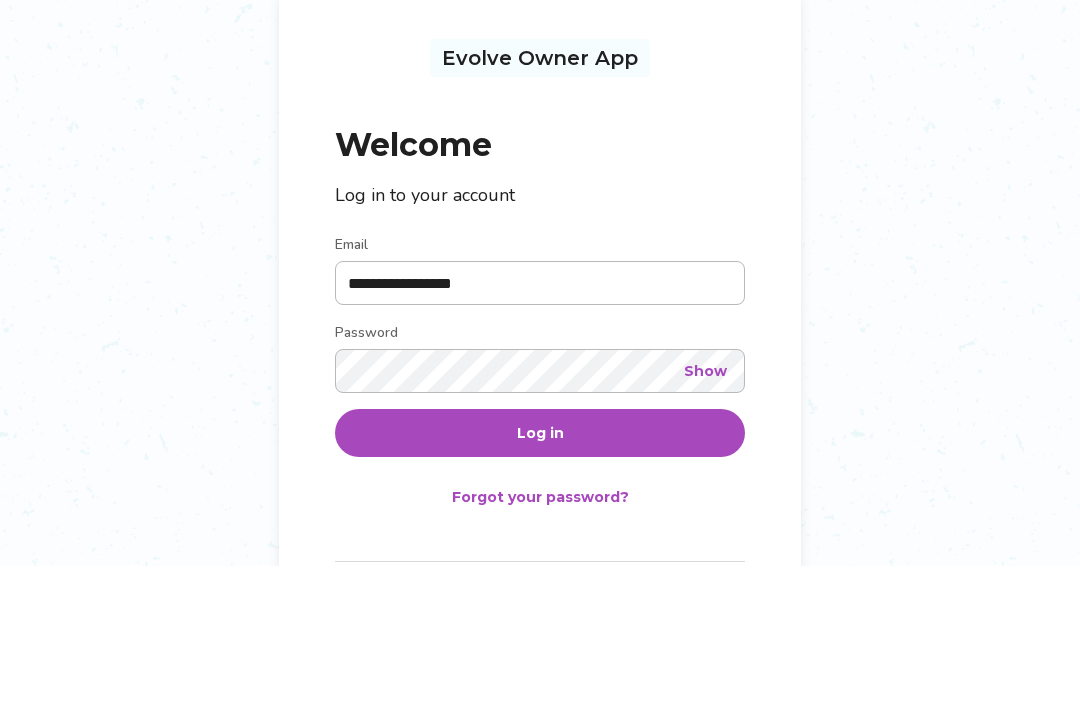 type on "**********" 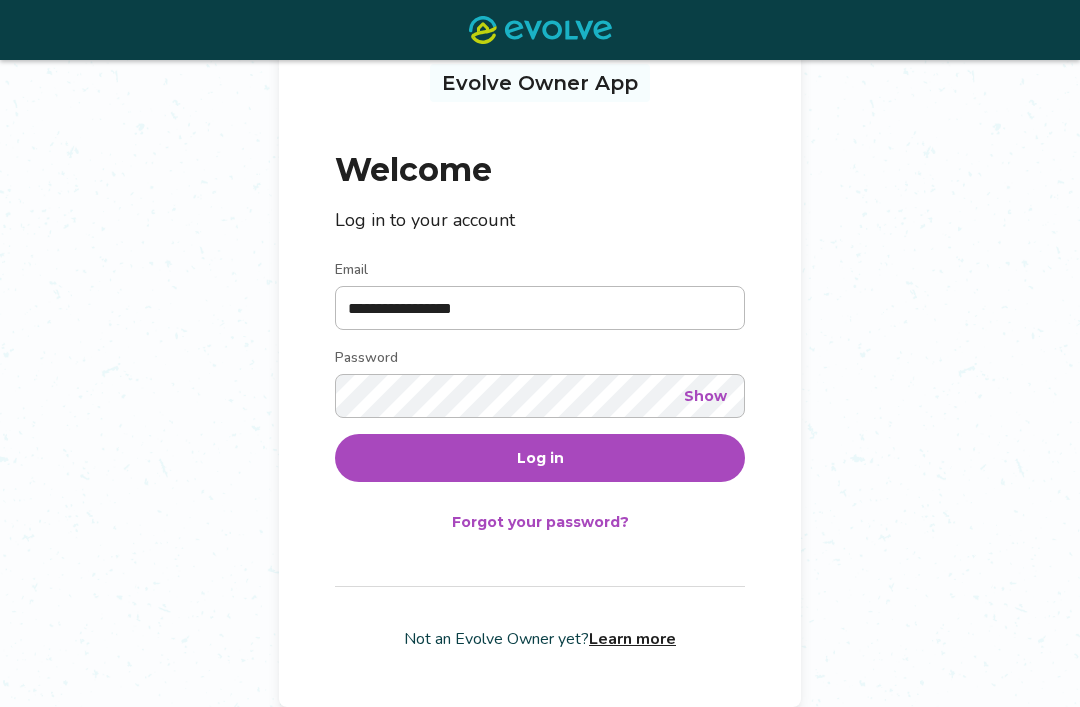 click on "Log in" at bounding box center [540, 458] 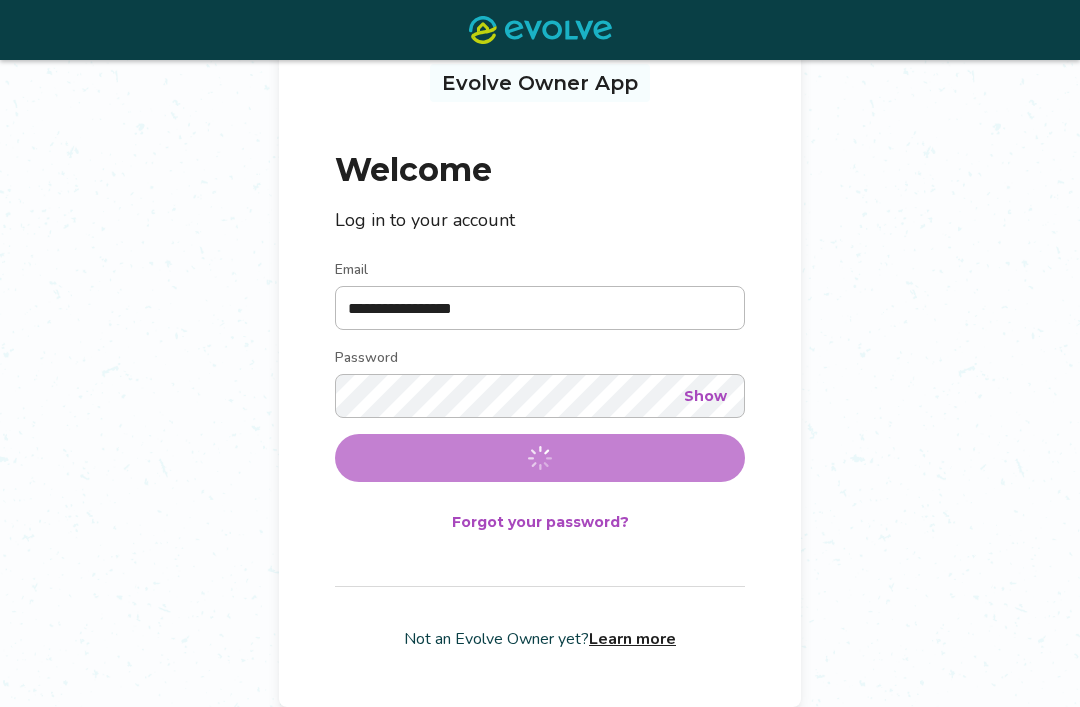 scroll, scrollTop: 0, scrollLeft: 0, axis: both 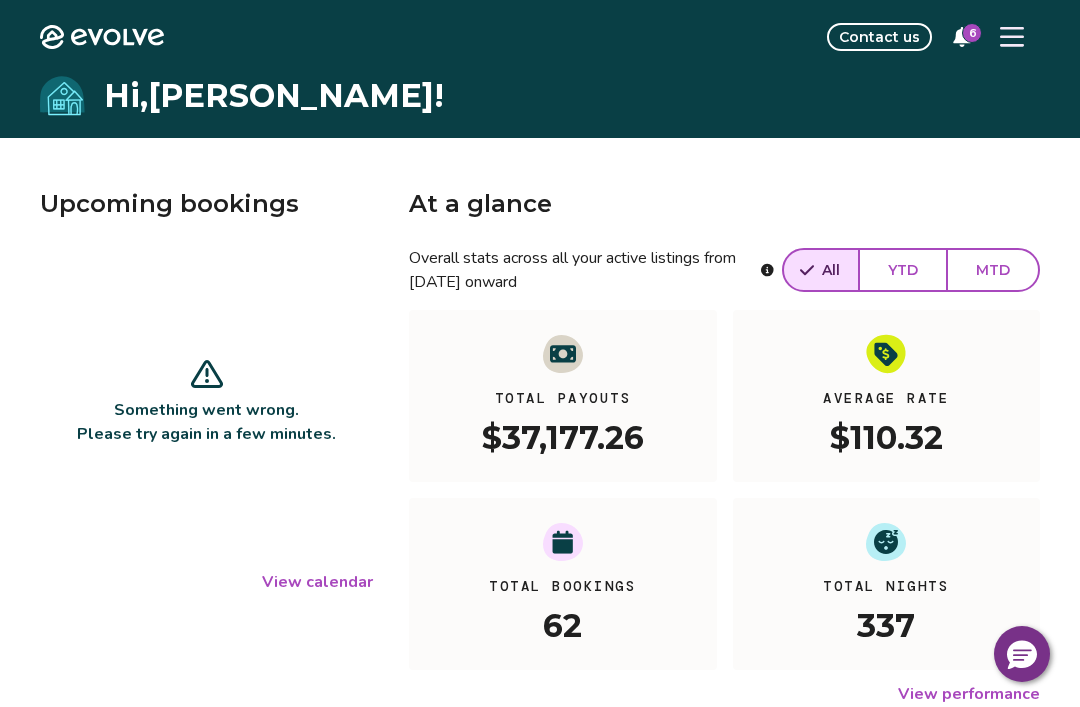 click 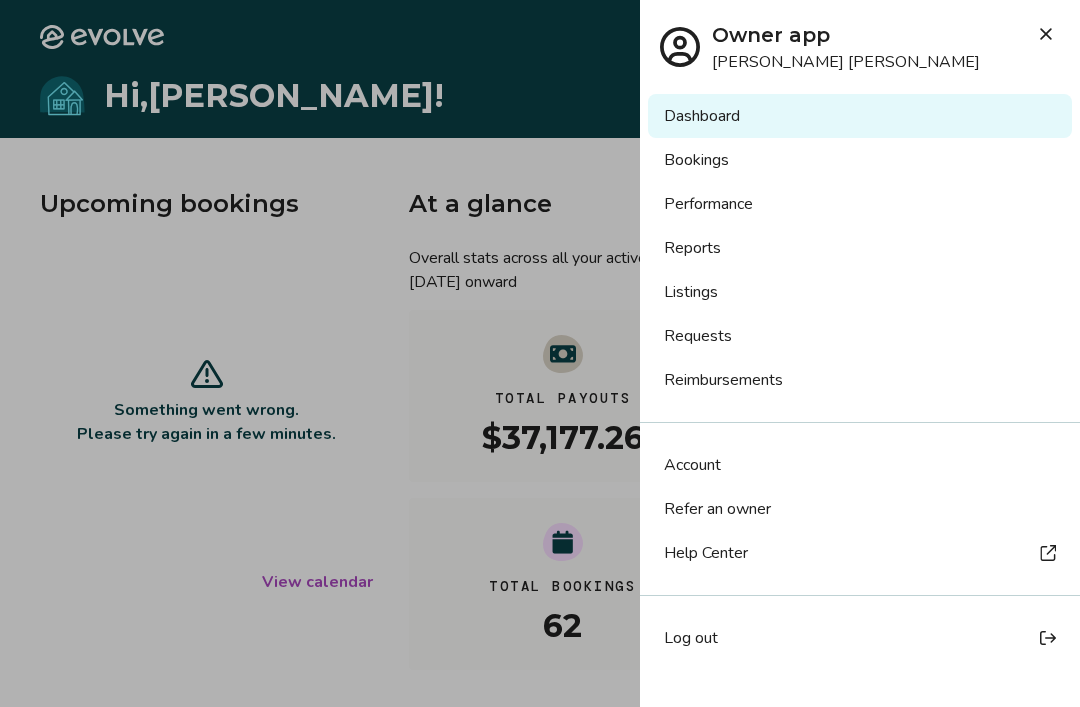 click at bounding box center (540, 353) 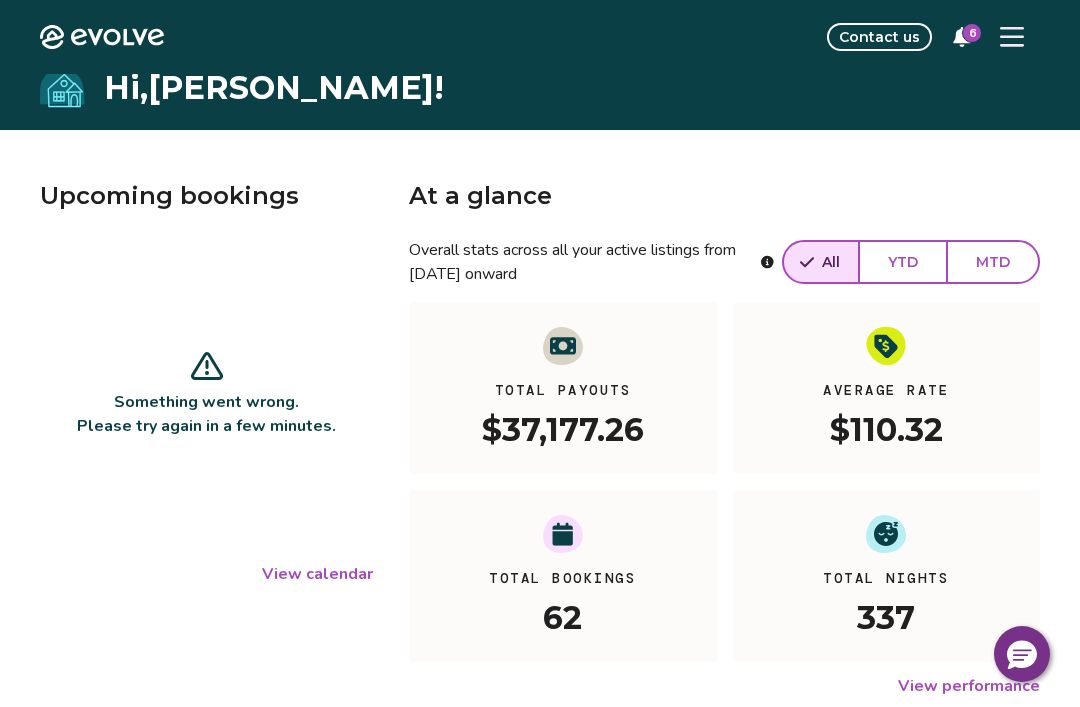 scroll, scrollTop: 0, scrollLeft: 0, axis: both 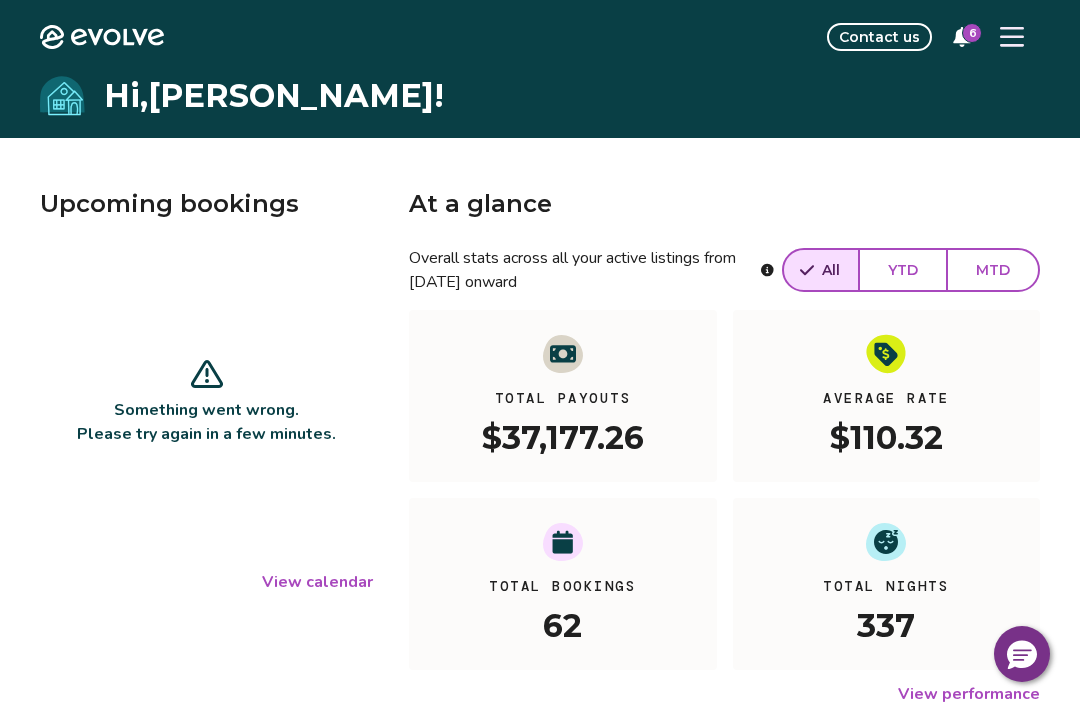 click 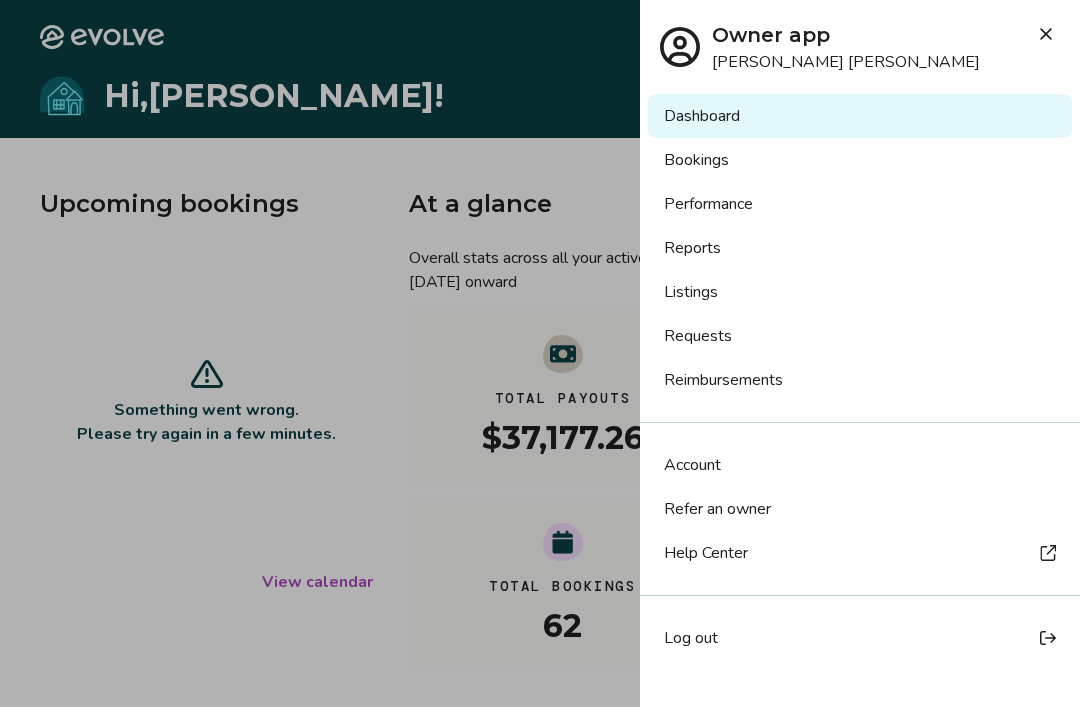 click on "Performance" at bounding box center (860, 204) 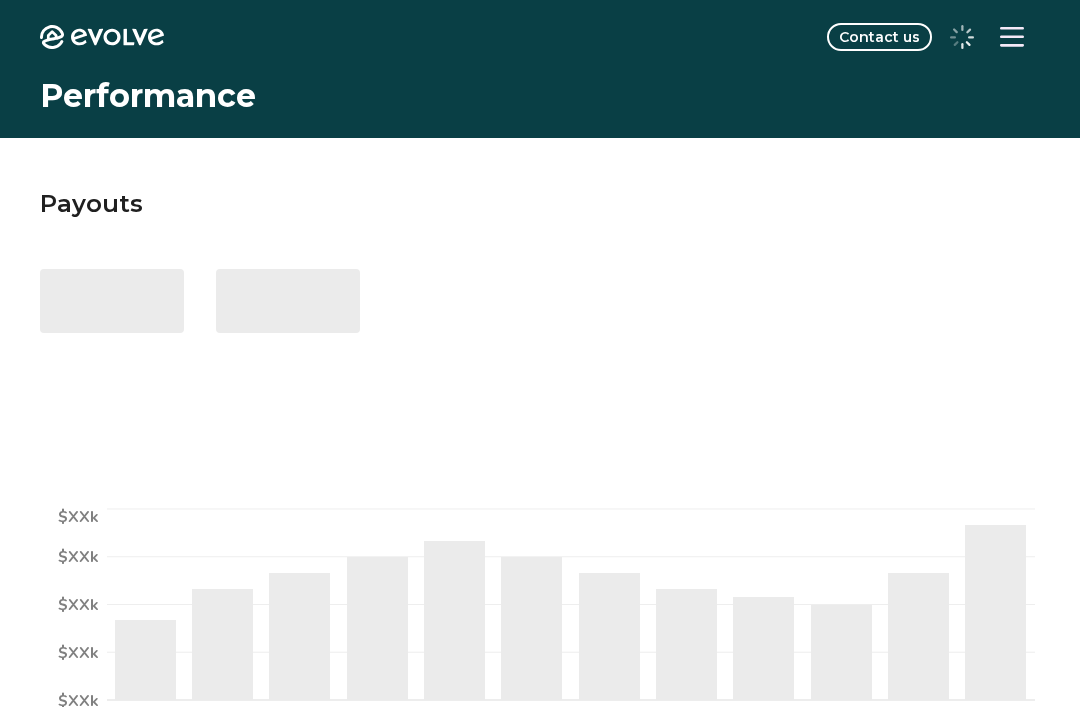 scroll, scrollTop: 0, scrollLeft: 0, axis: both 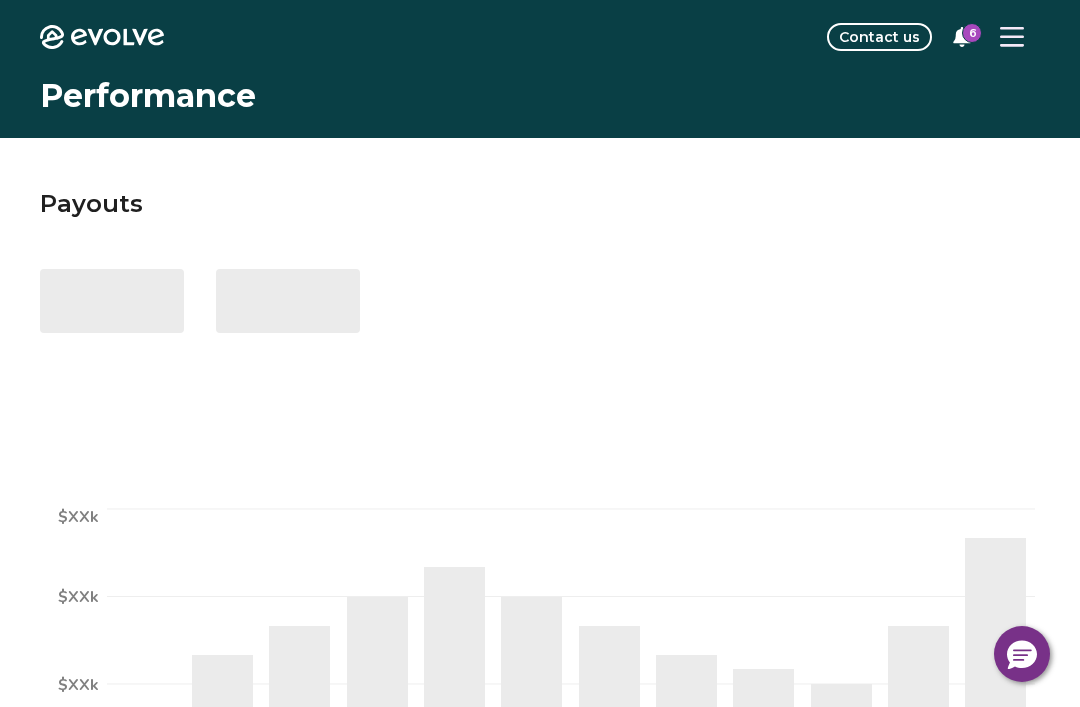 select on "****" 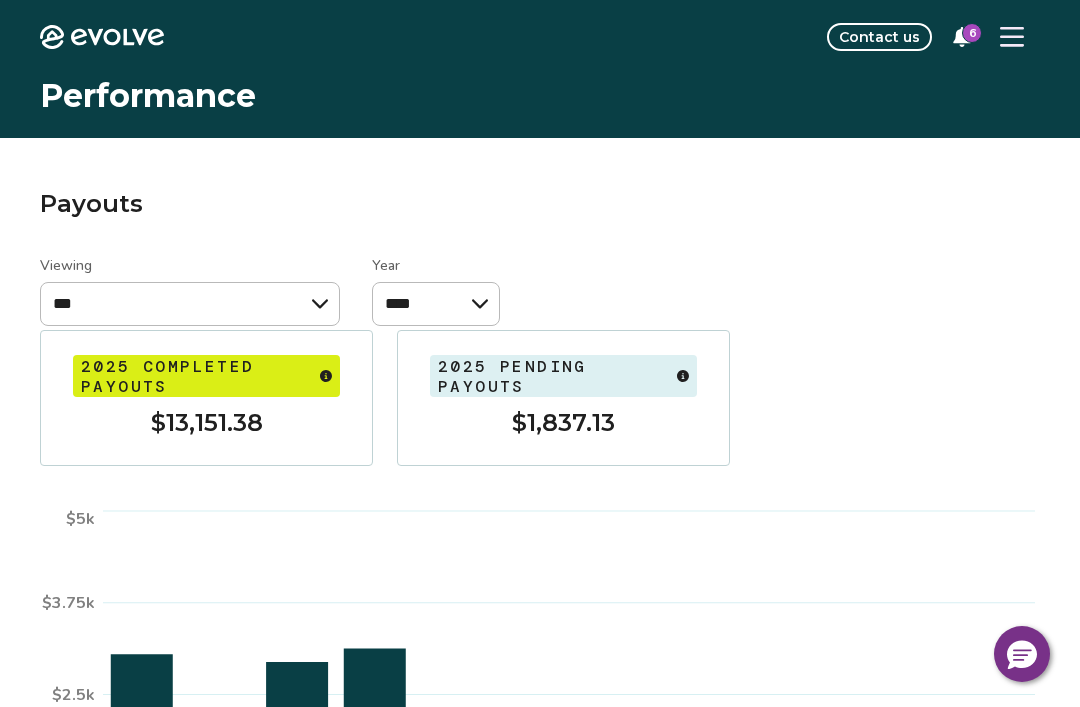 click 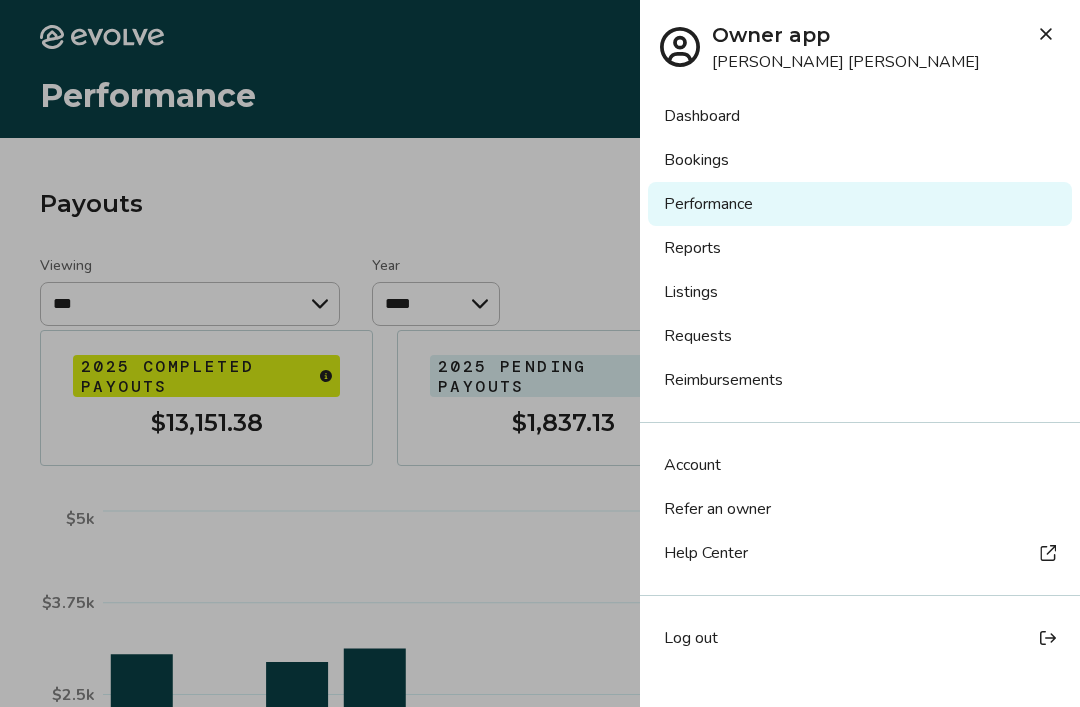 click on "Dashboard" at bounding box center (860, 116) 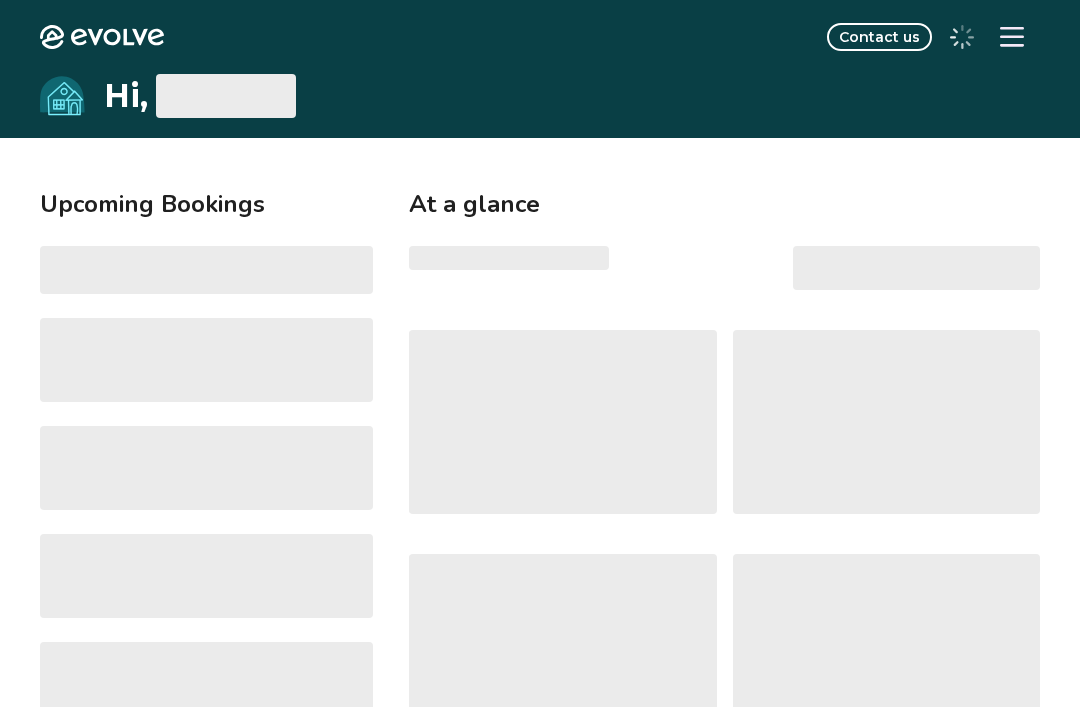 scroll, scrollTop: 0, scrollLeft: 0, axis: both 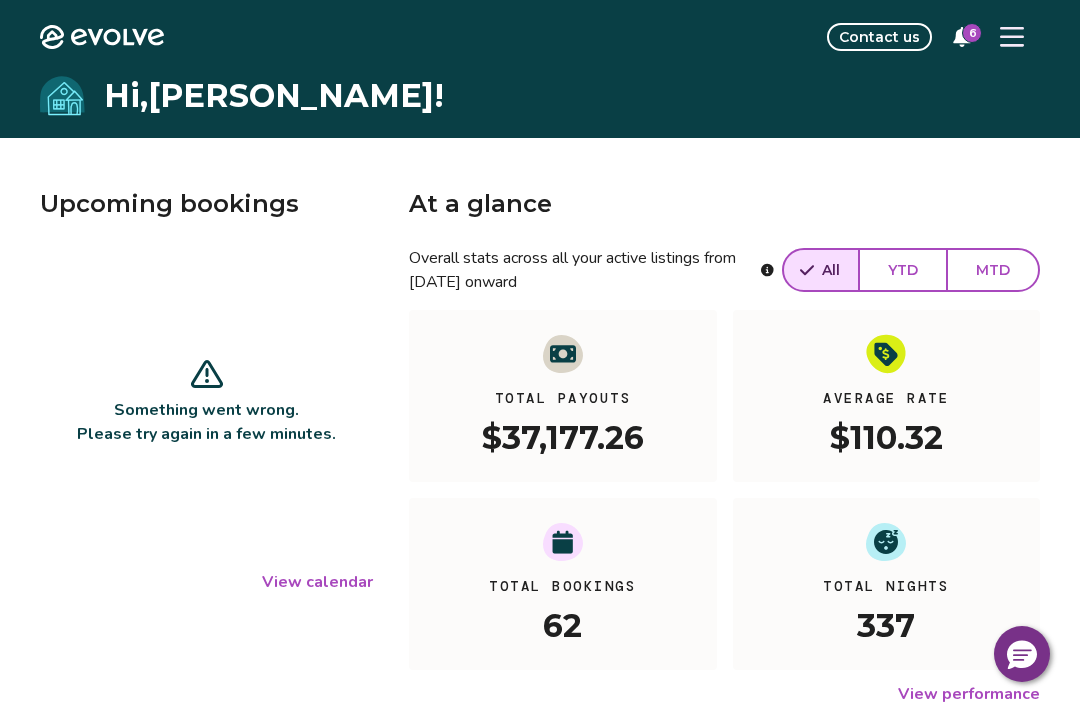 click 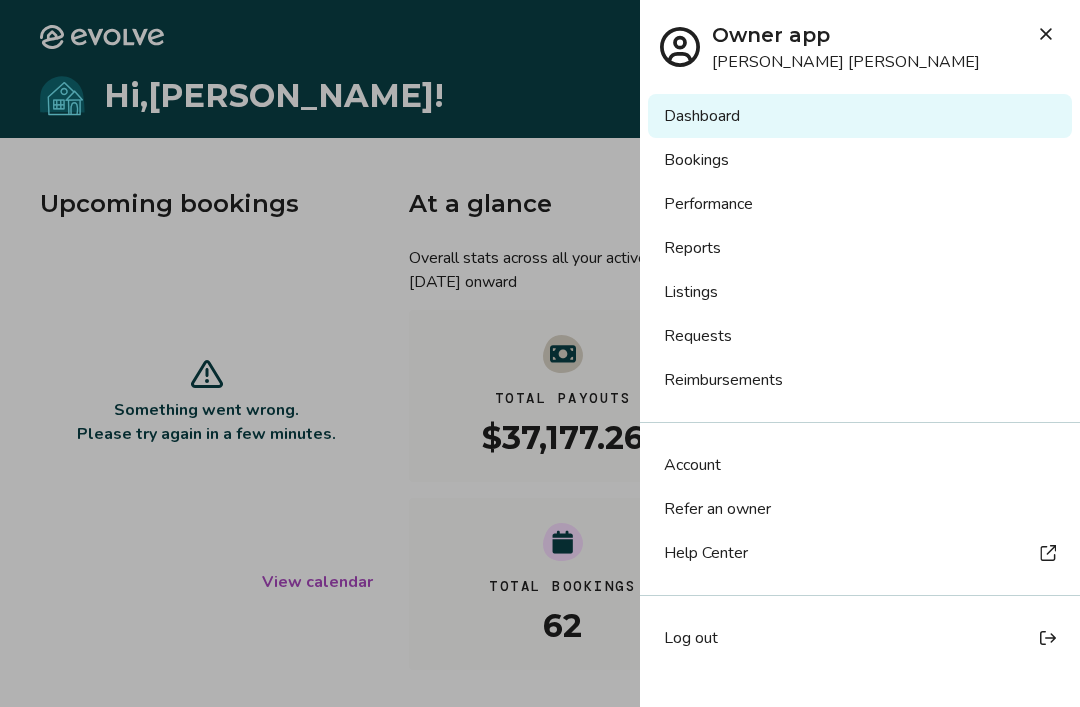 click on "Reports" at bounding box center (860, 248) 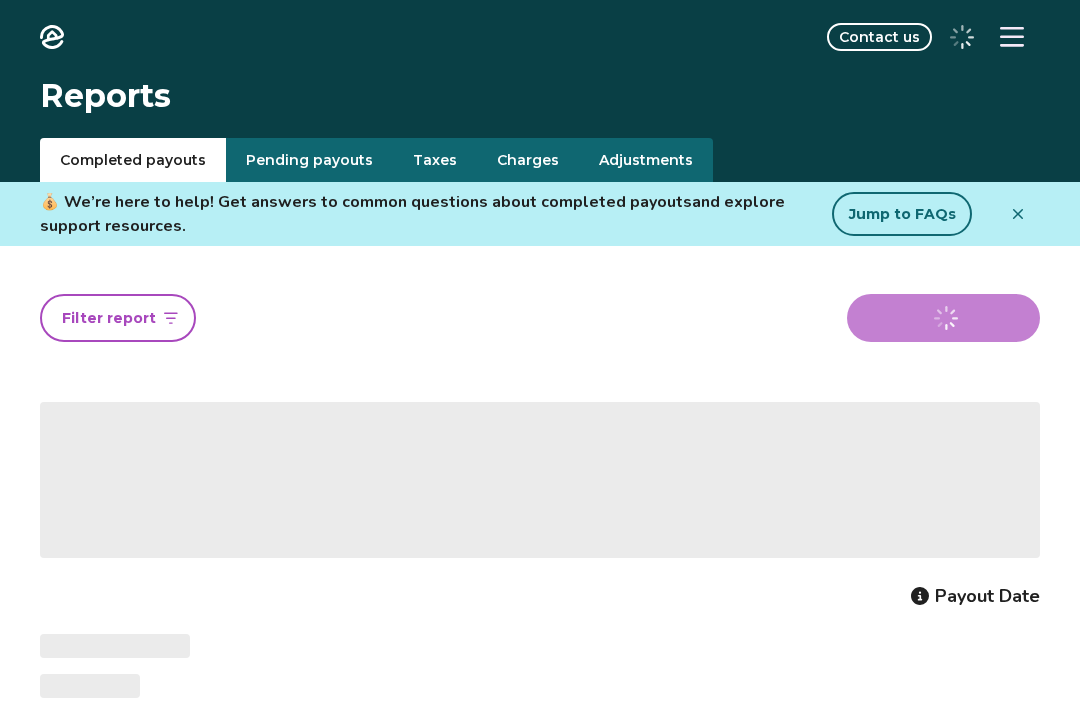 scroll, scrollTop: 0, scrollLeft: 0, axis: both 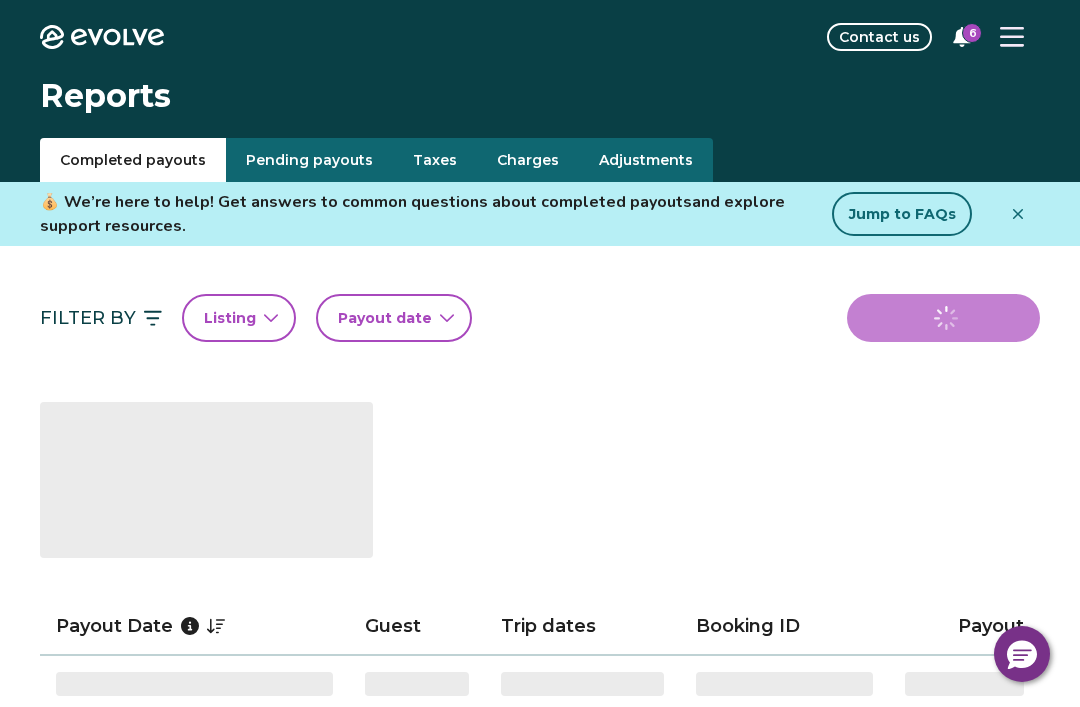 click on "Taxes" at bounding box center [435, 160] 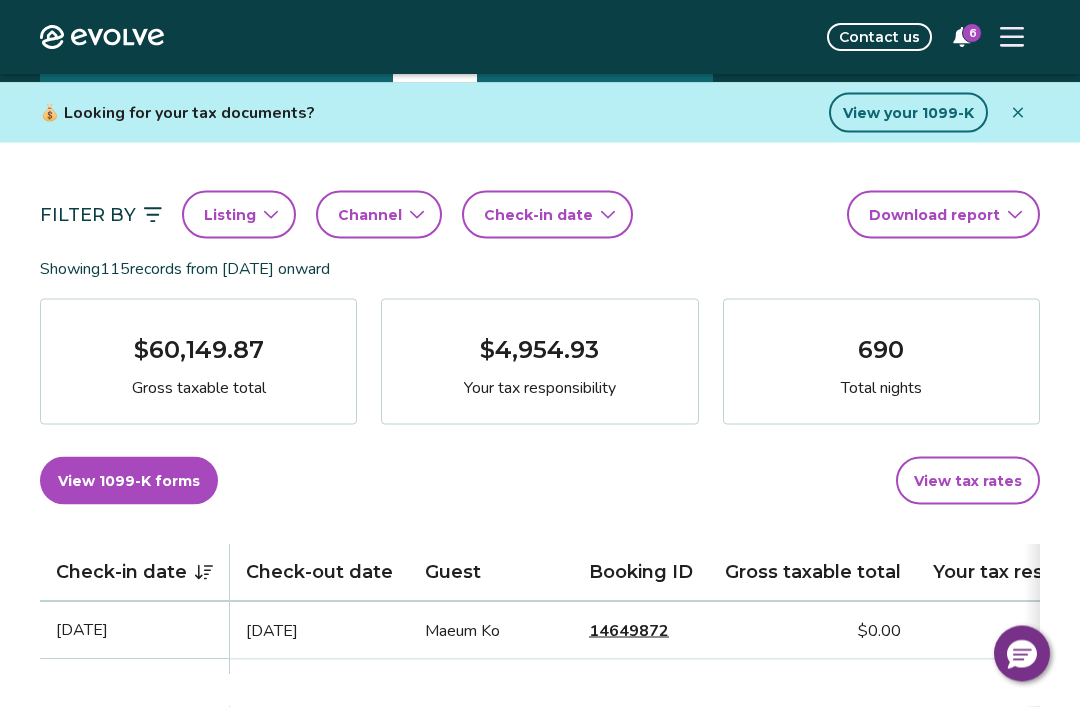 scroll, scrollTop: 91, scrollLeft: 0, axis: vertical 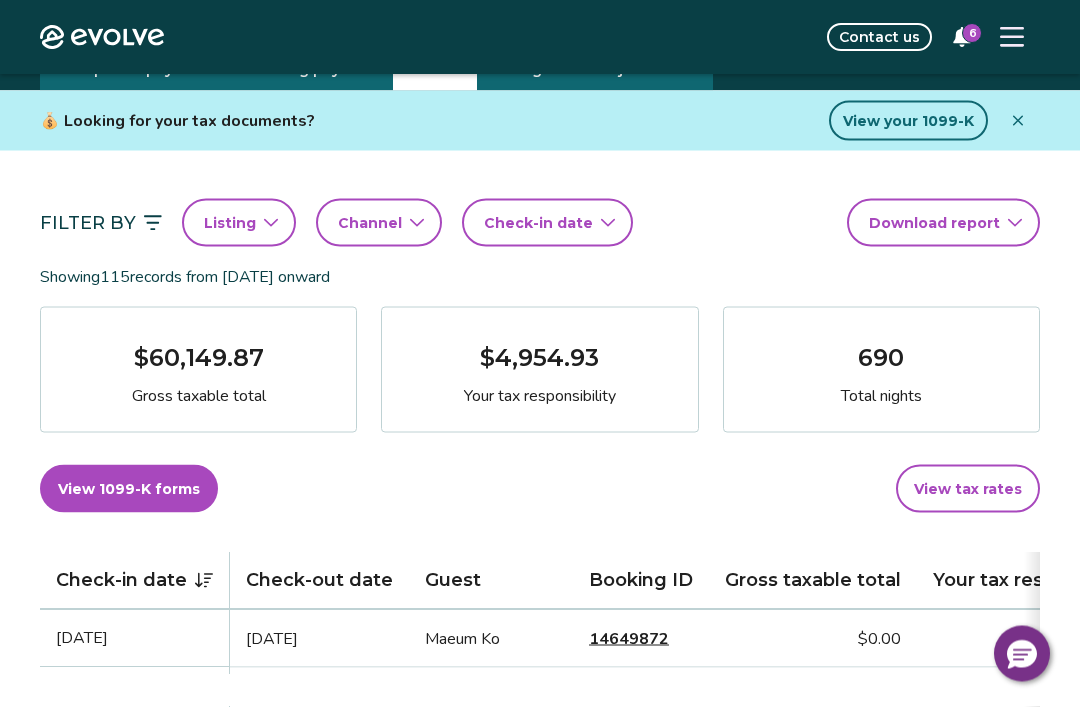 click 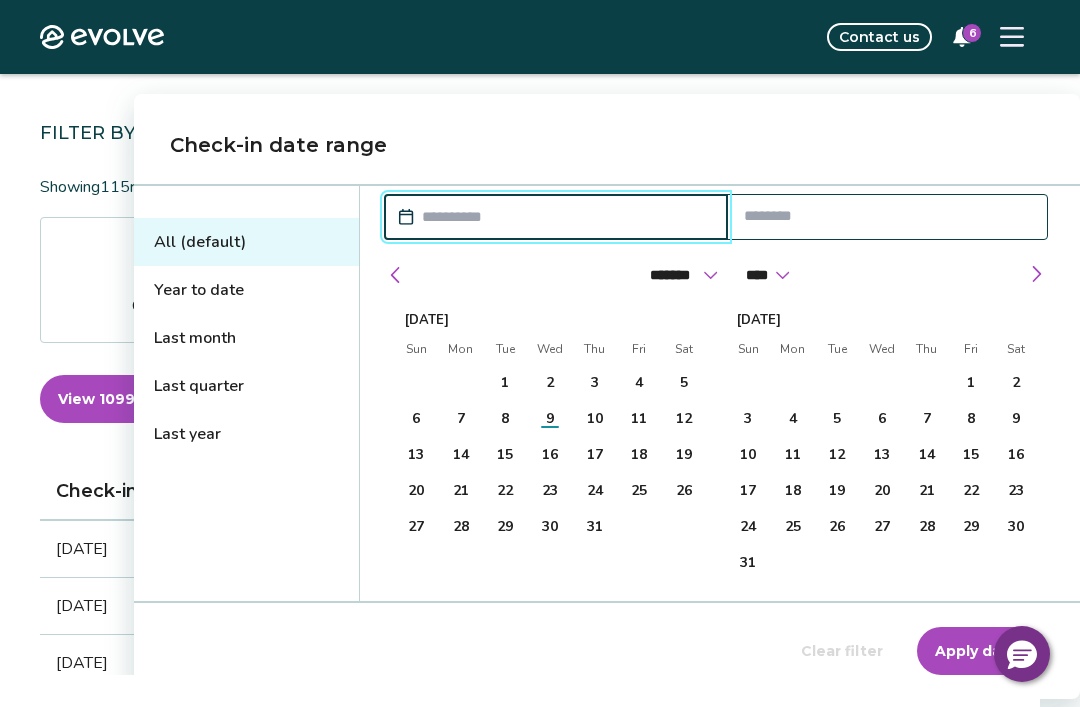 scroll, scrollTop: 257, scrollLeft: 0, axis: vertical 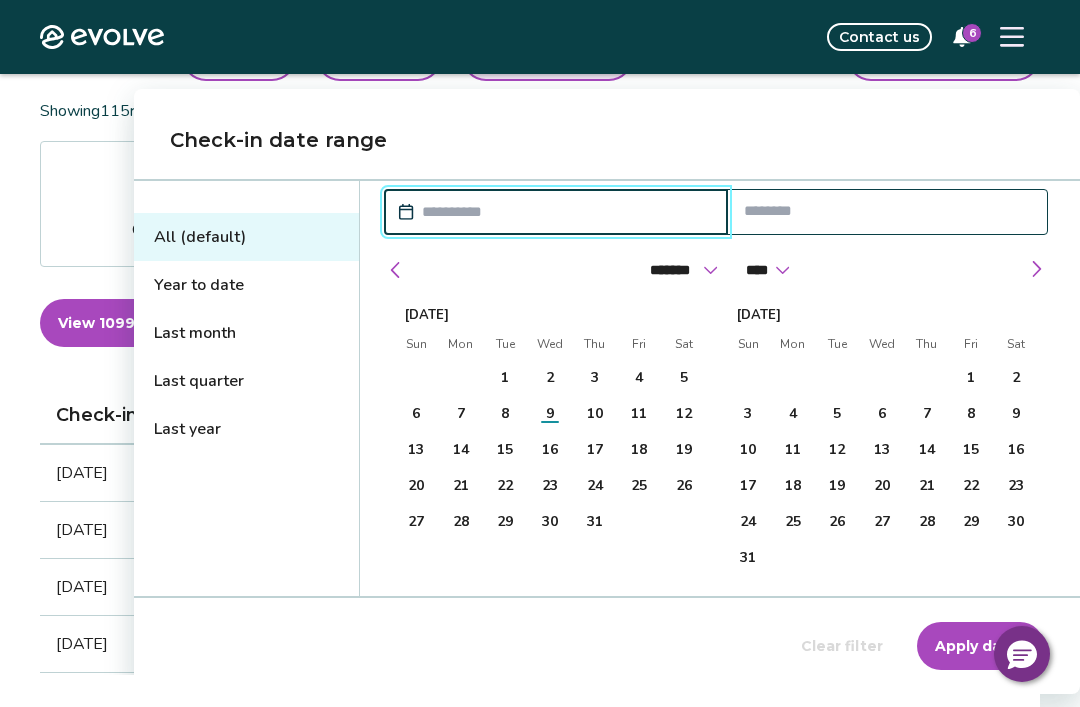 click at bounding box center [396, 270] 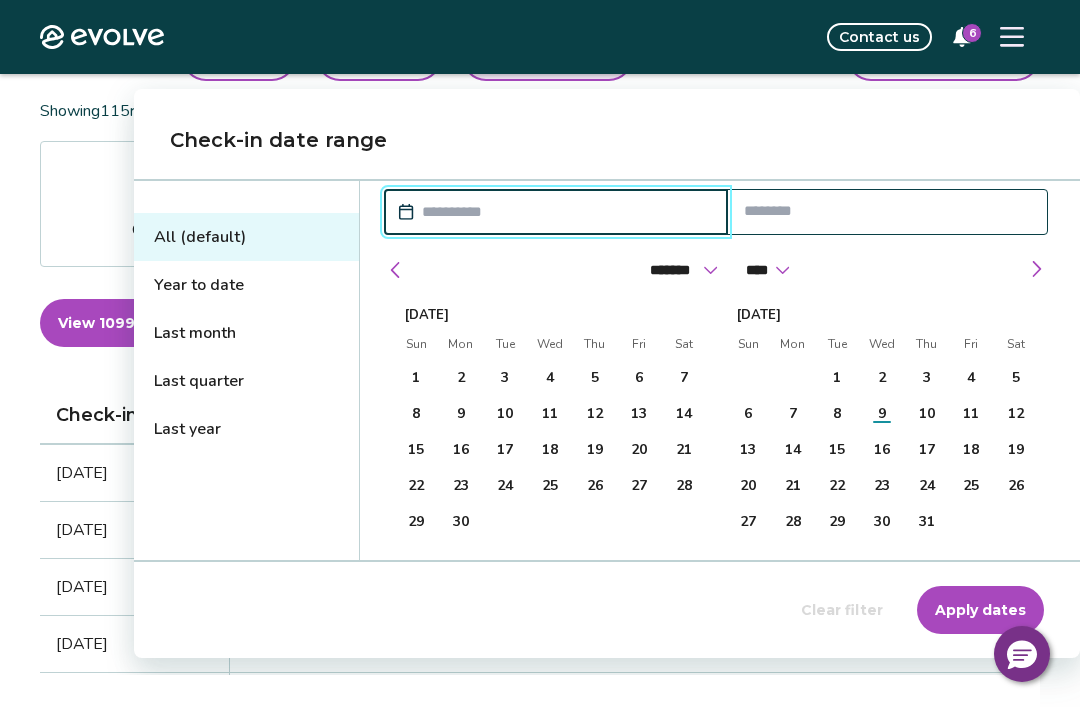 click on "1" at bounding box center [416, 378] 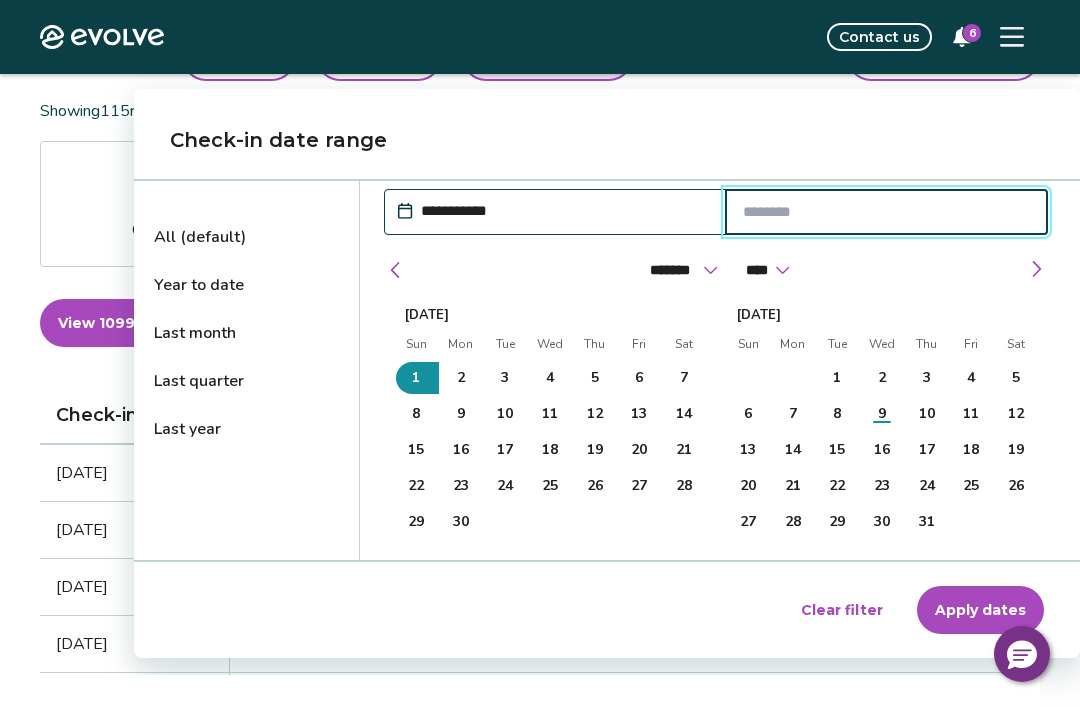 click at bounding box center (887, 212) 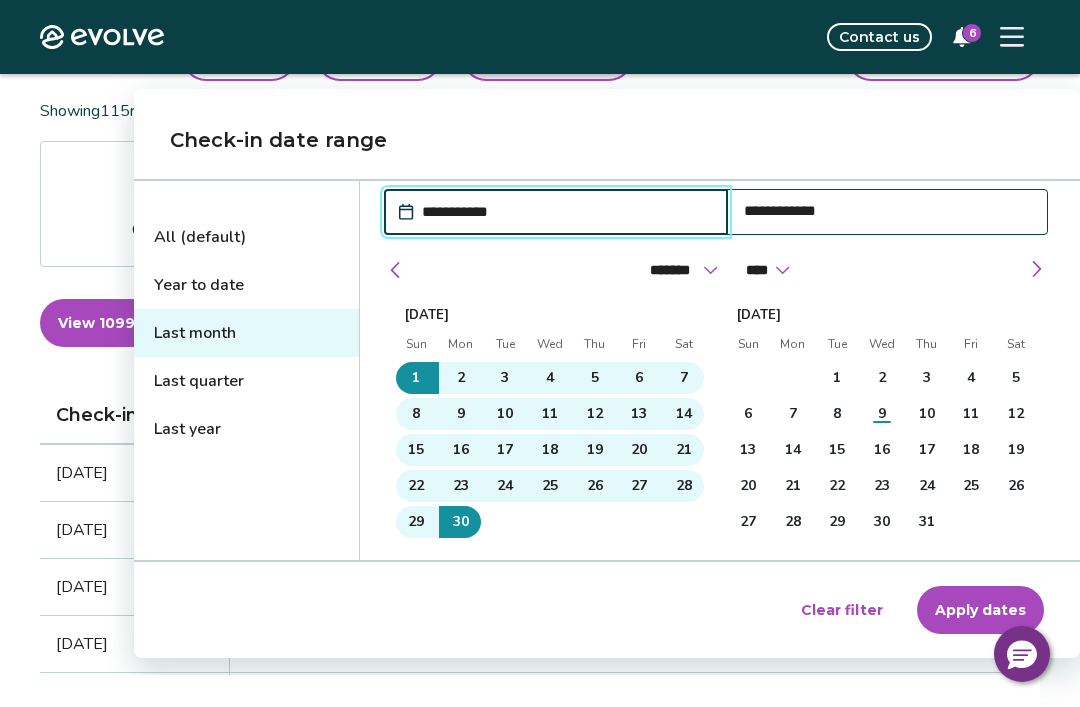 click on "Apply dates" at bounding box center (980, 610) 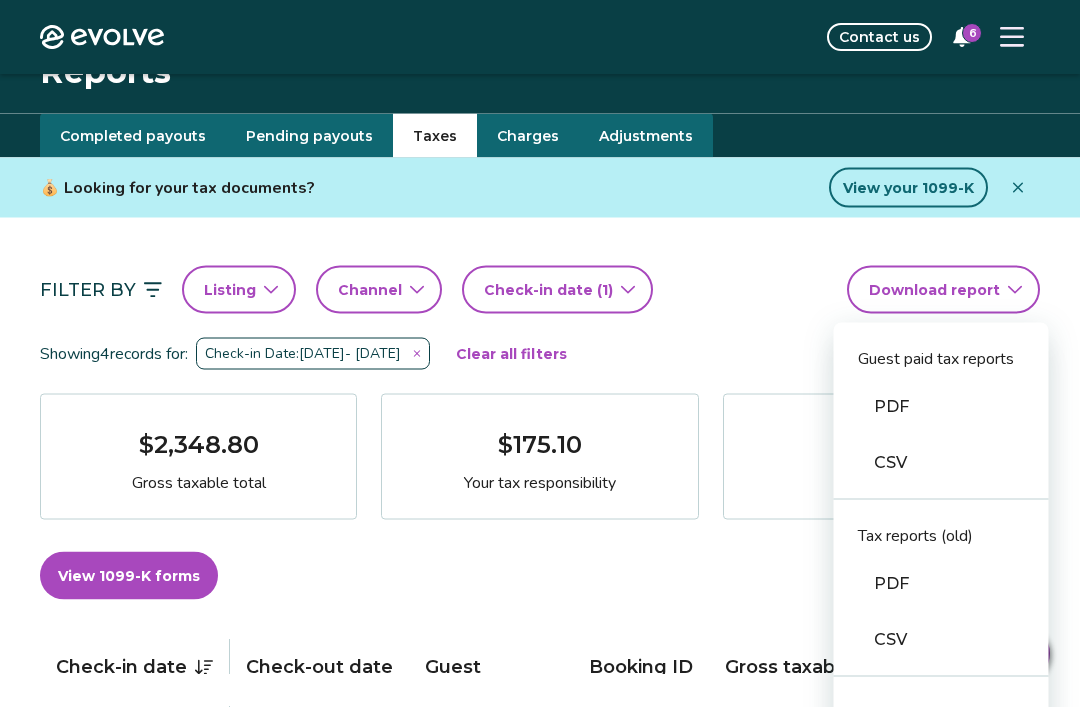scroll, scrollTop: 25, scrollLeft: 0, axis: vertical 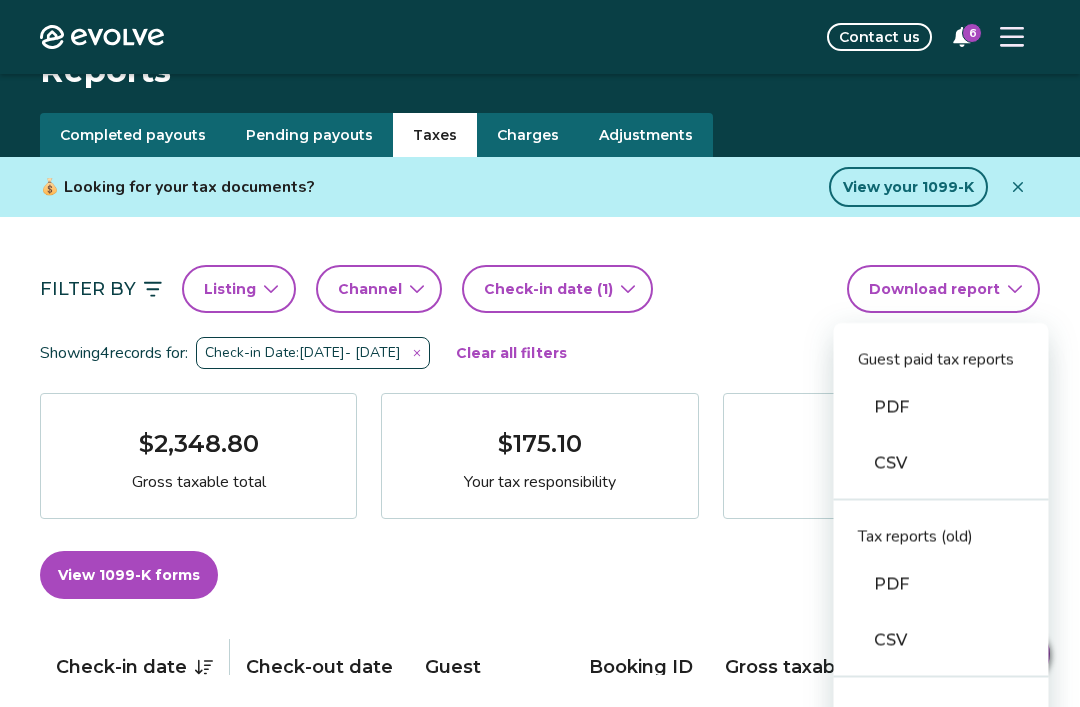 click on "Tax reports (old)" at bounding box center [941, 528] 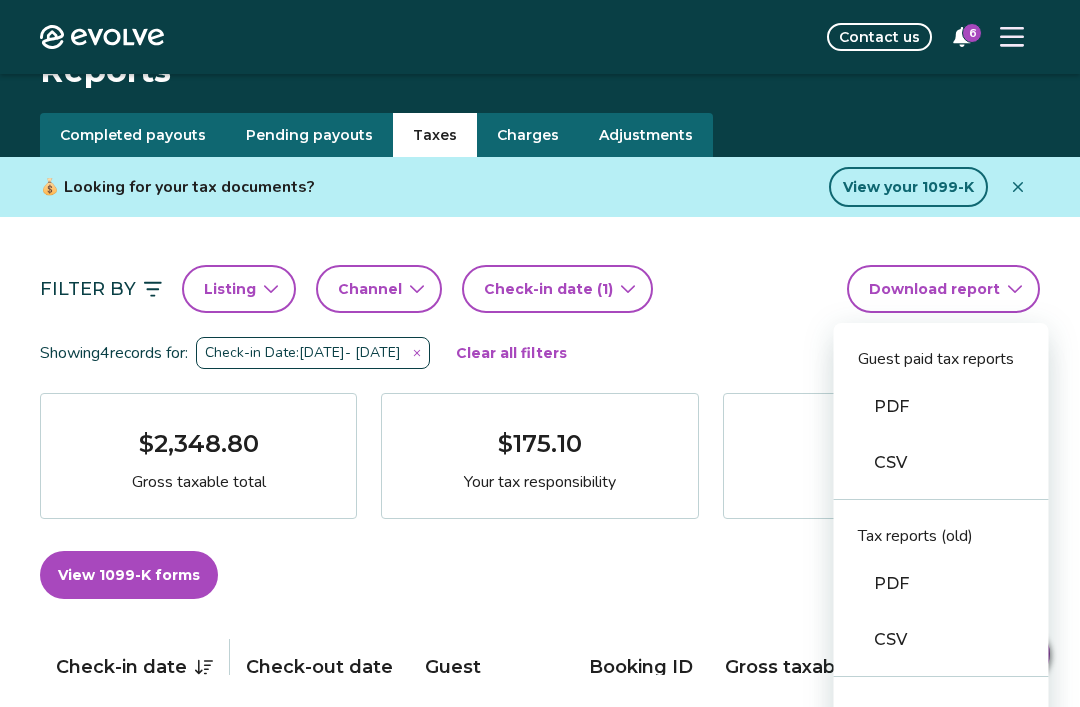 click on "Tax reports (old)" at bounding box center (941, 528) 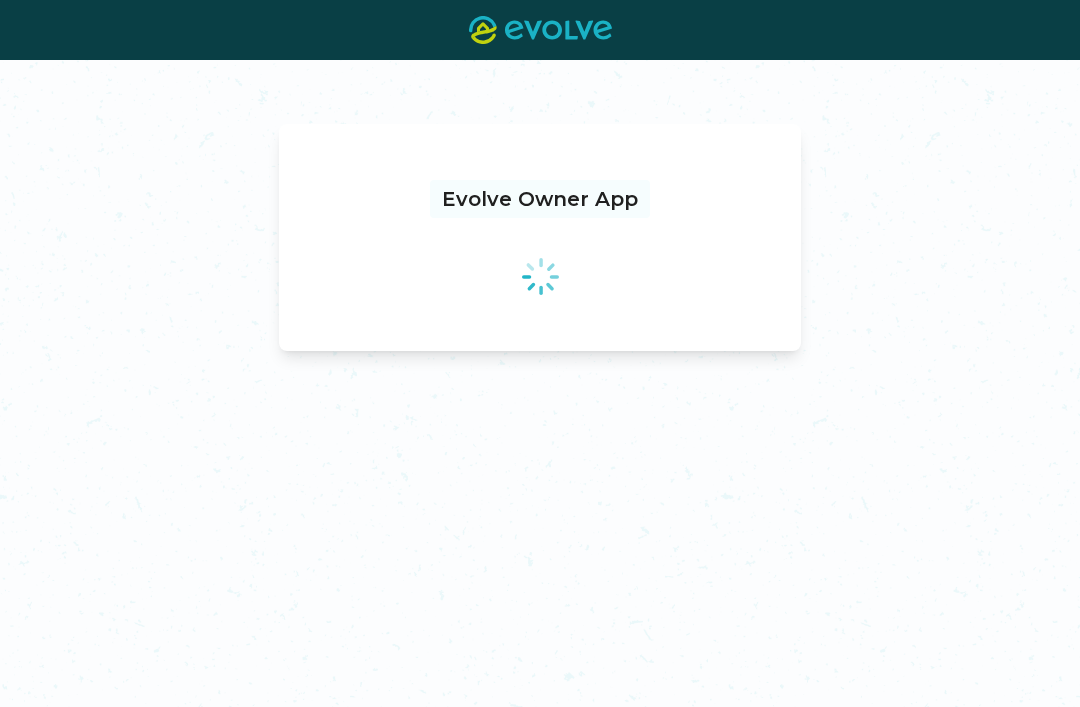 scroll, scrollTop: 0, scrollLeft: 0, axis: both 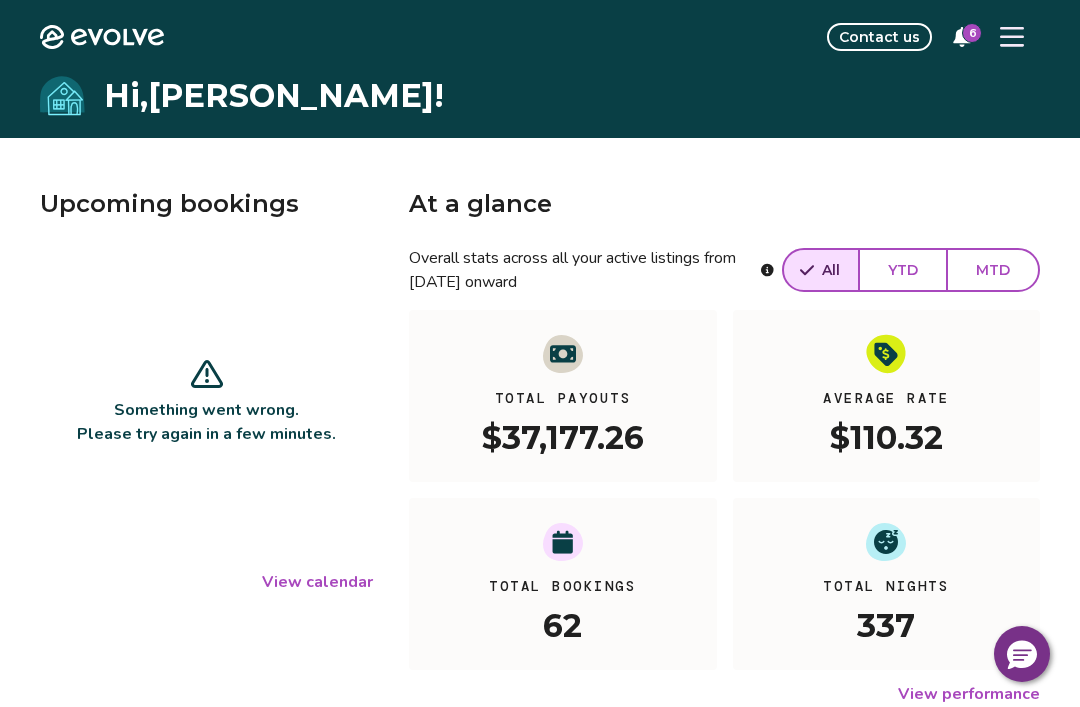click 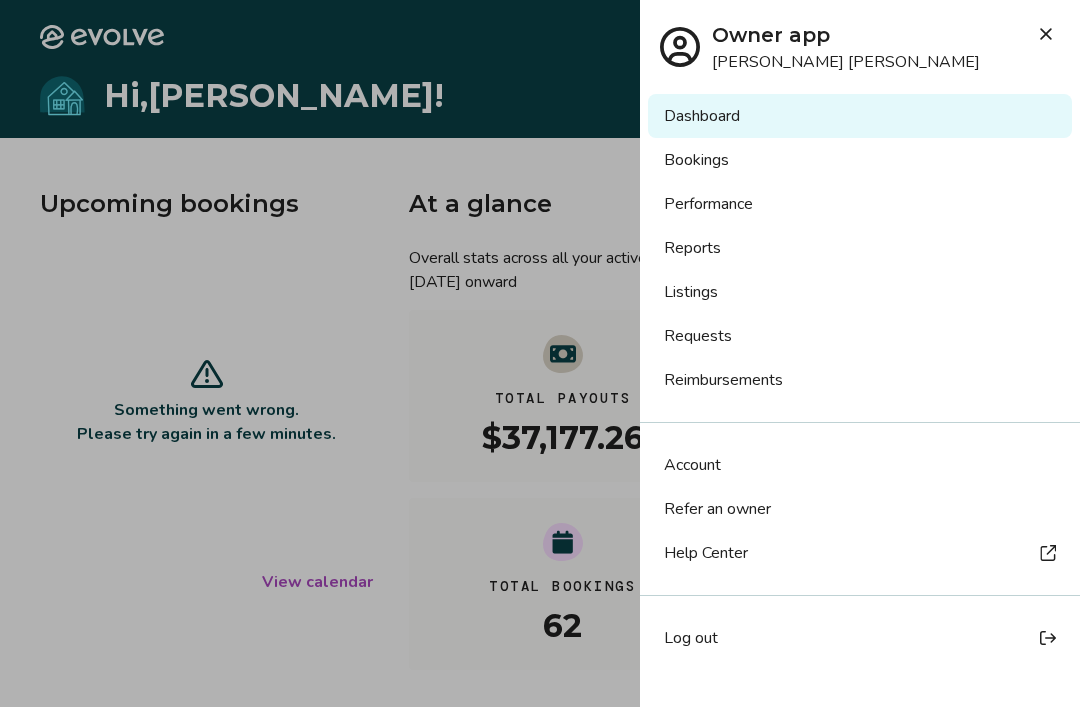 click on "Bookings" at bounding box center [860, 160] 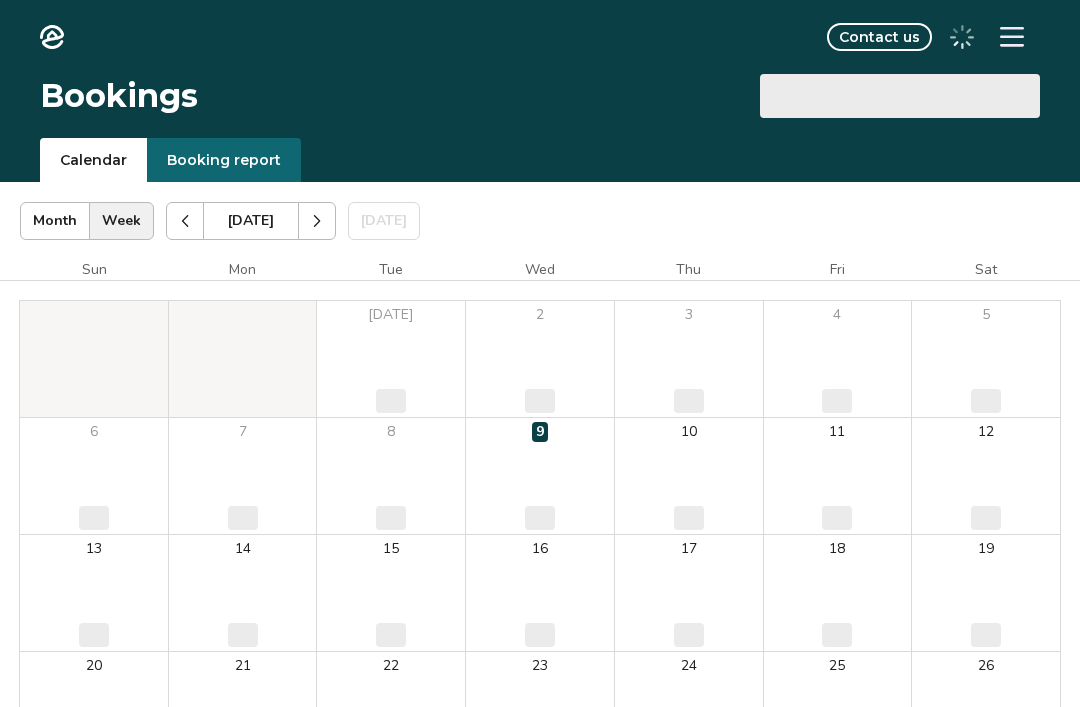 scroll, scrollTop: 0, scrollLeft: 0, axis: both 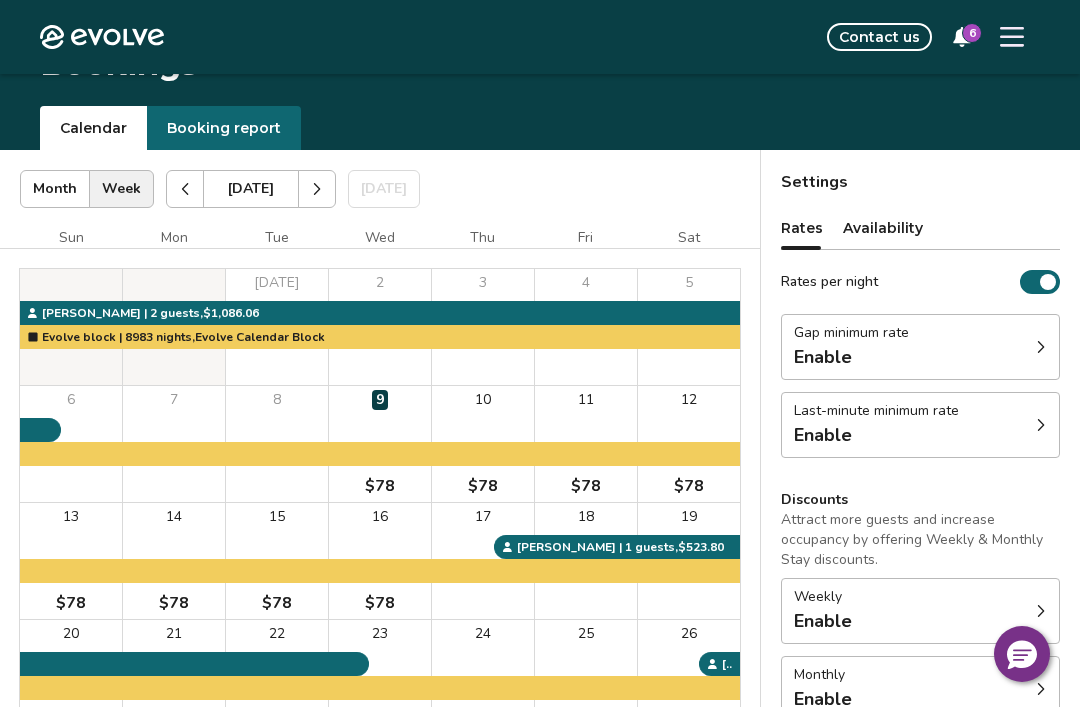 click at bounding box center (185, 189) 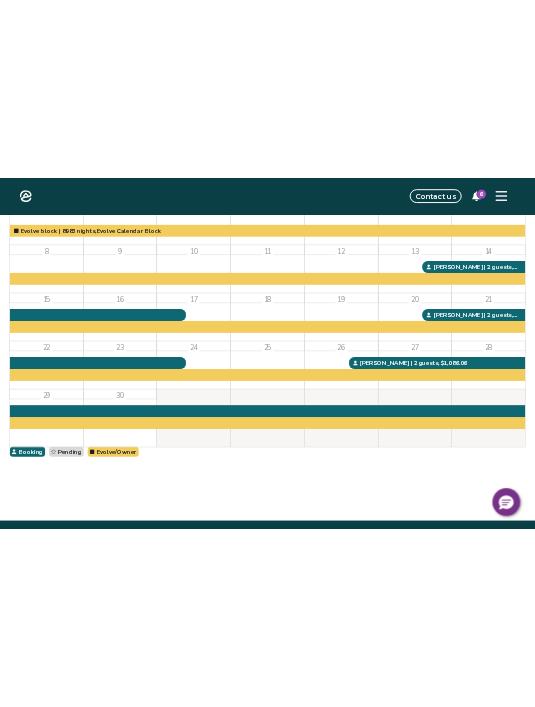 scroll, scrollTop: 0, scrollLeft: 0, axis: both 